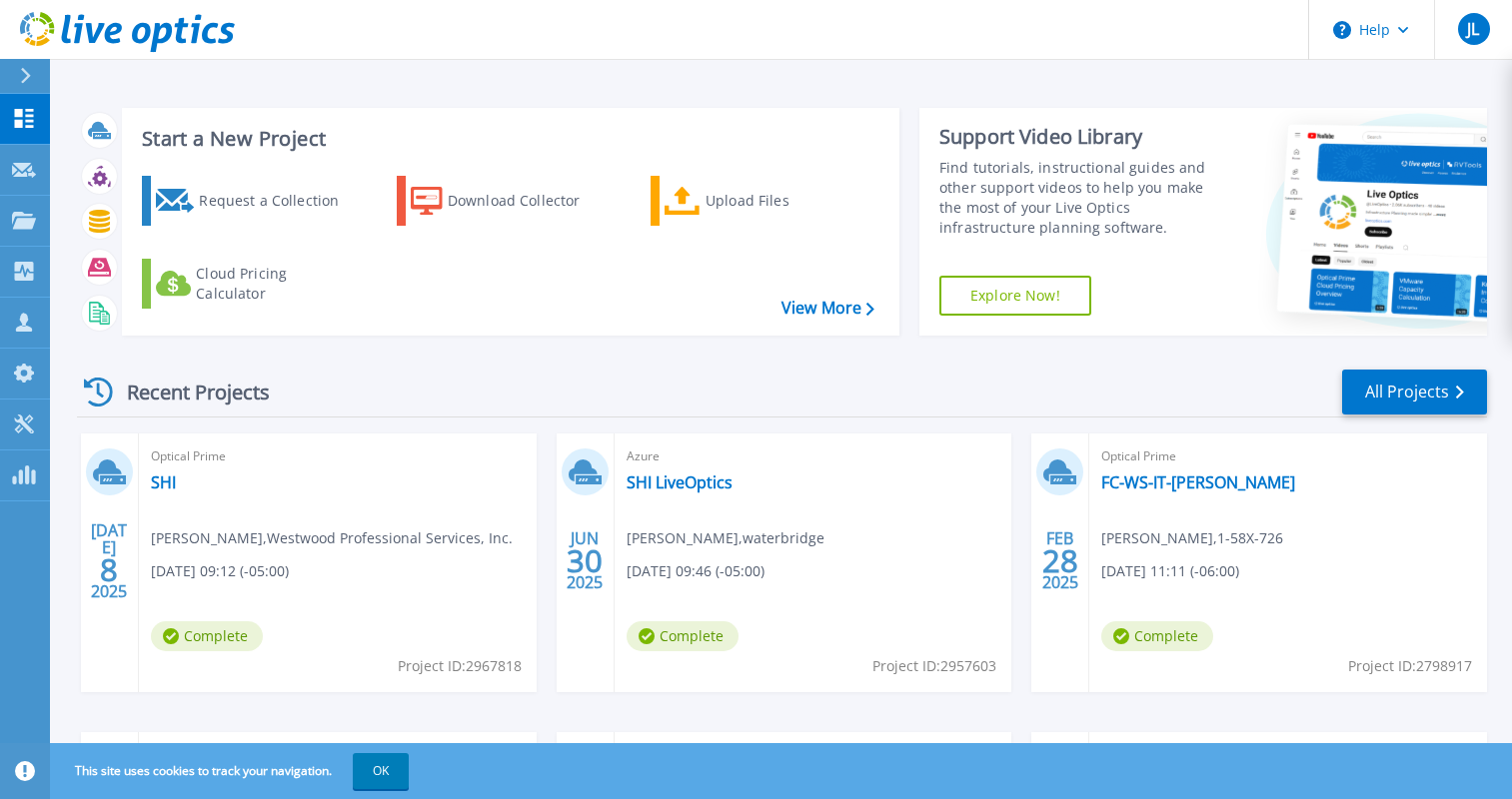 scroll, scrollTop: 0, scrollLeft: 0, axis: both 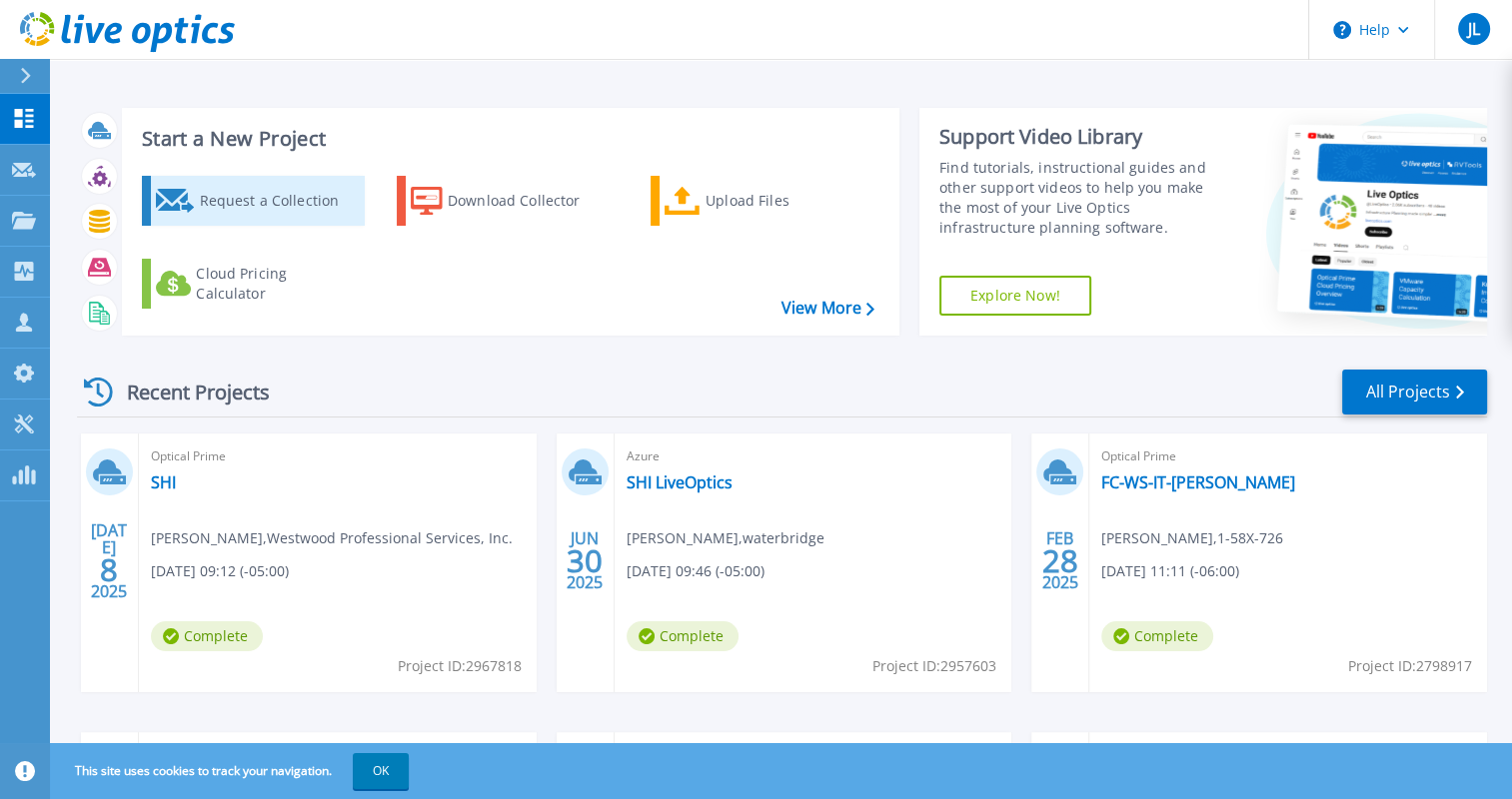 click on "Request a Collection" at bounding box center [279, 201] 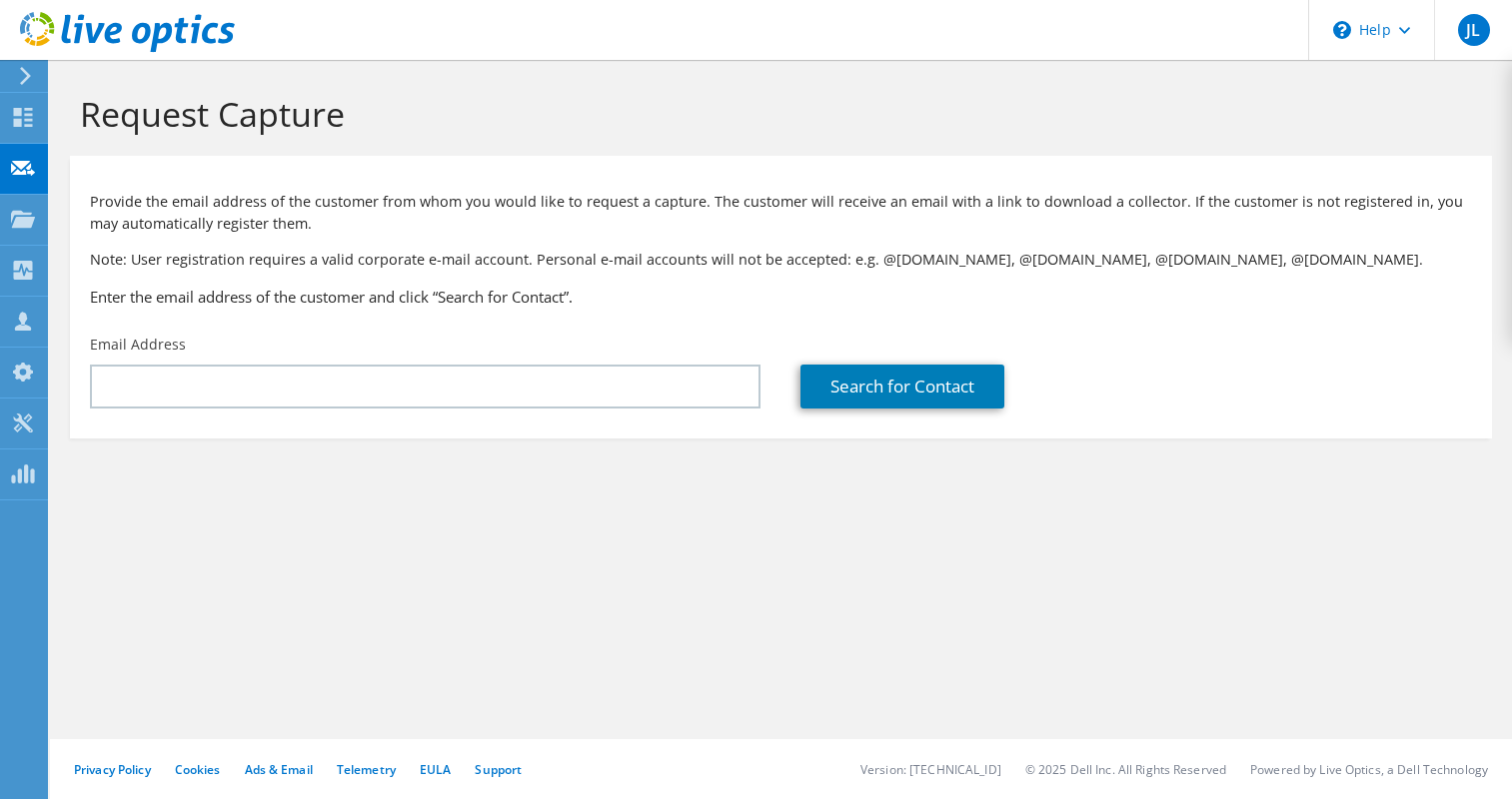 scroll, scrollTop: 0, scrollLeft: 0, axis: both 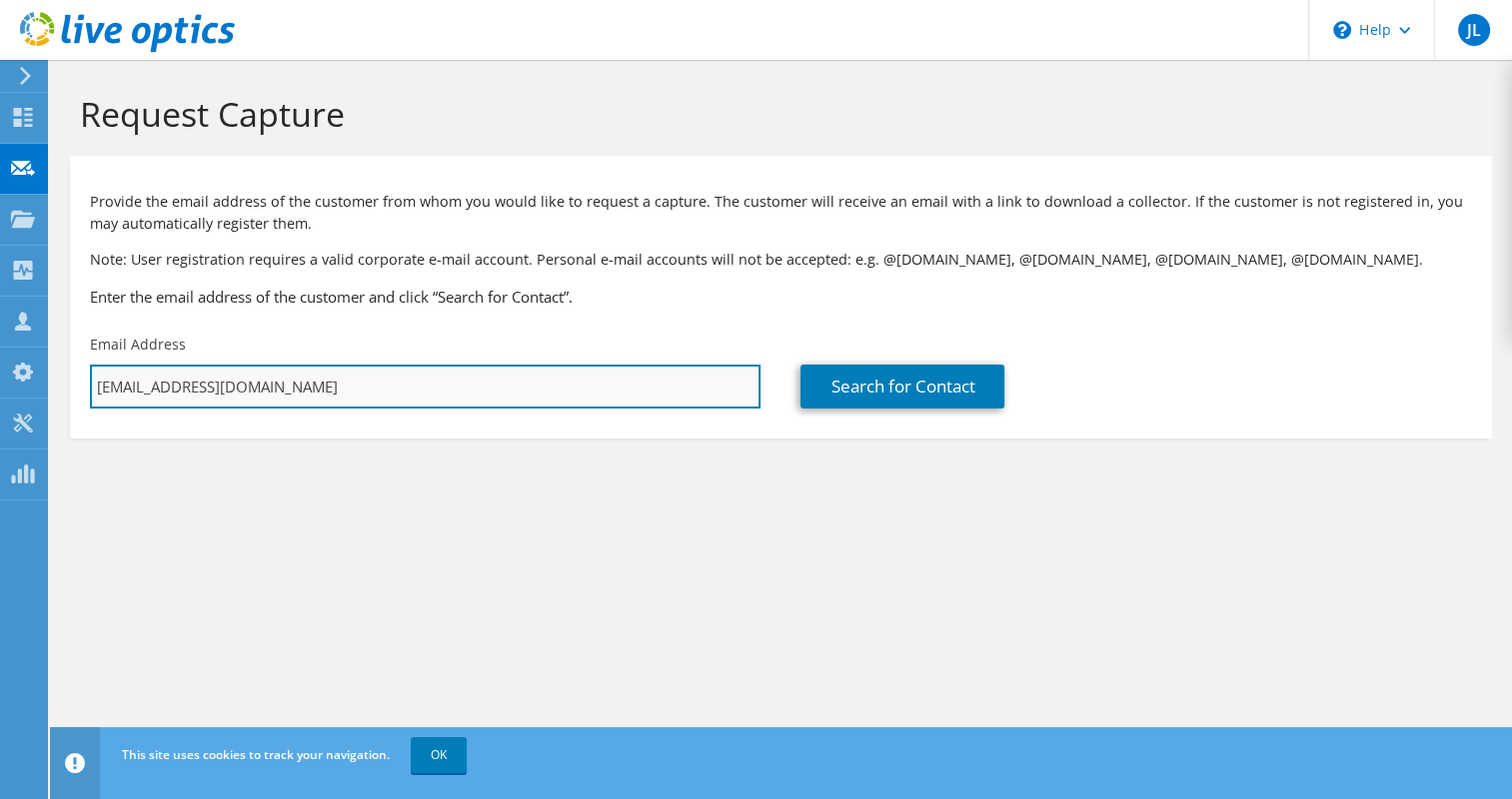 click on "[EMAIL_ADDRESS][DOMAIN_NAME]" at bounding box center [425, 387] 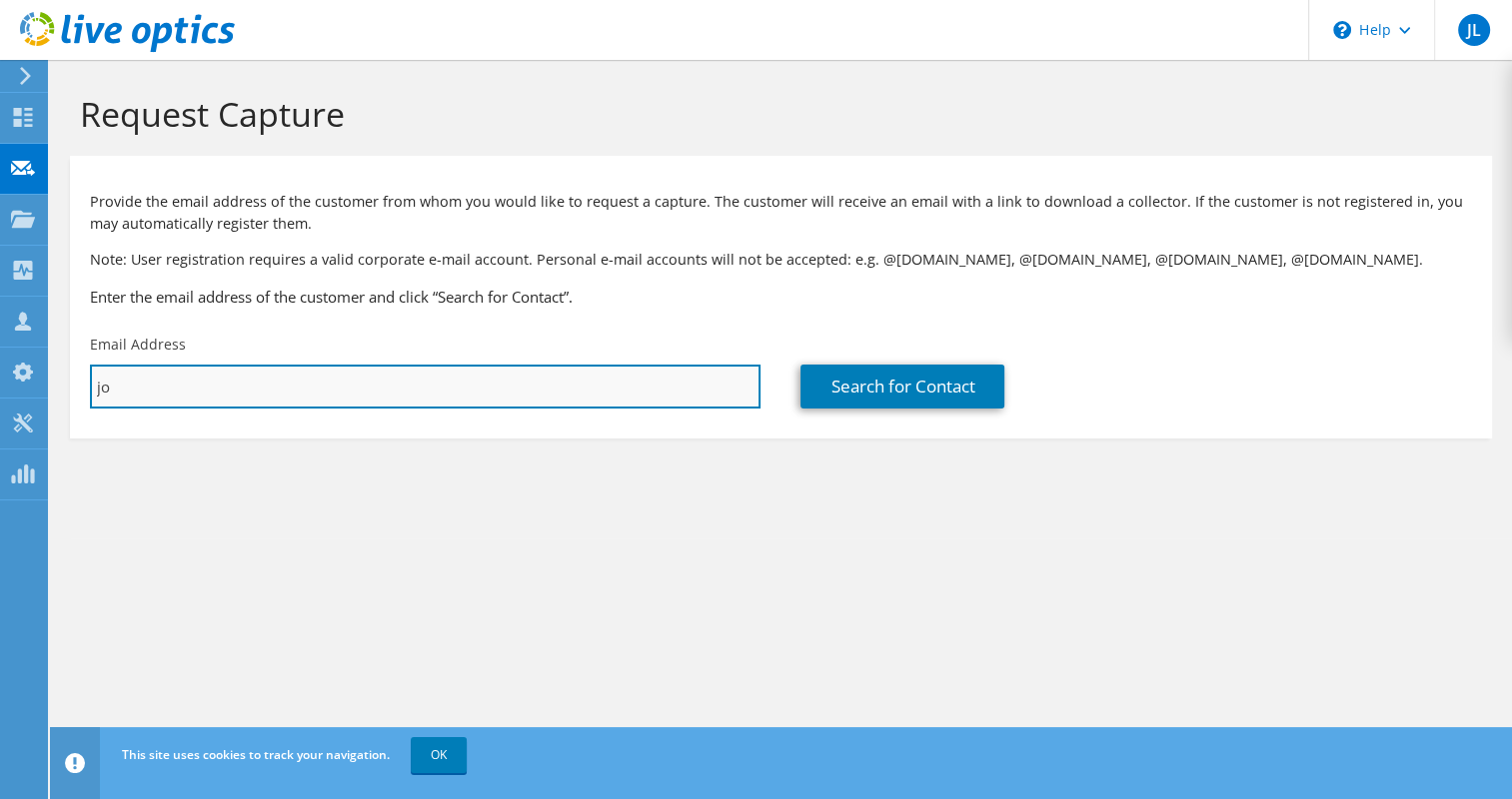 type on "j" 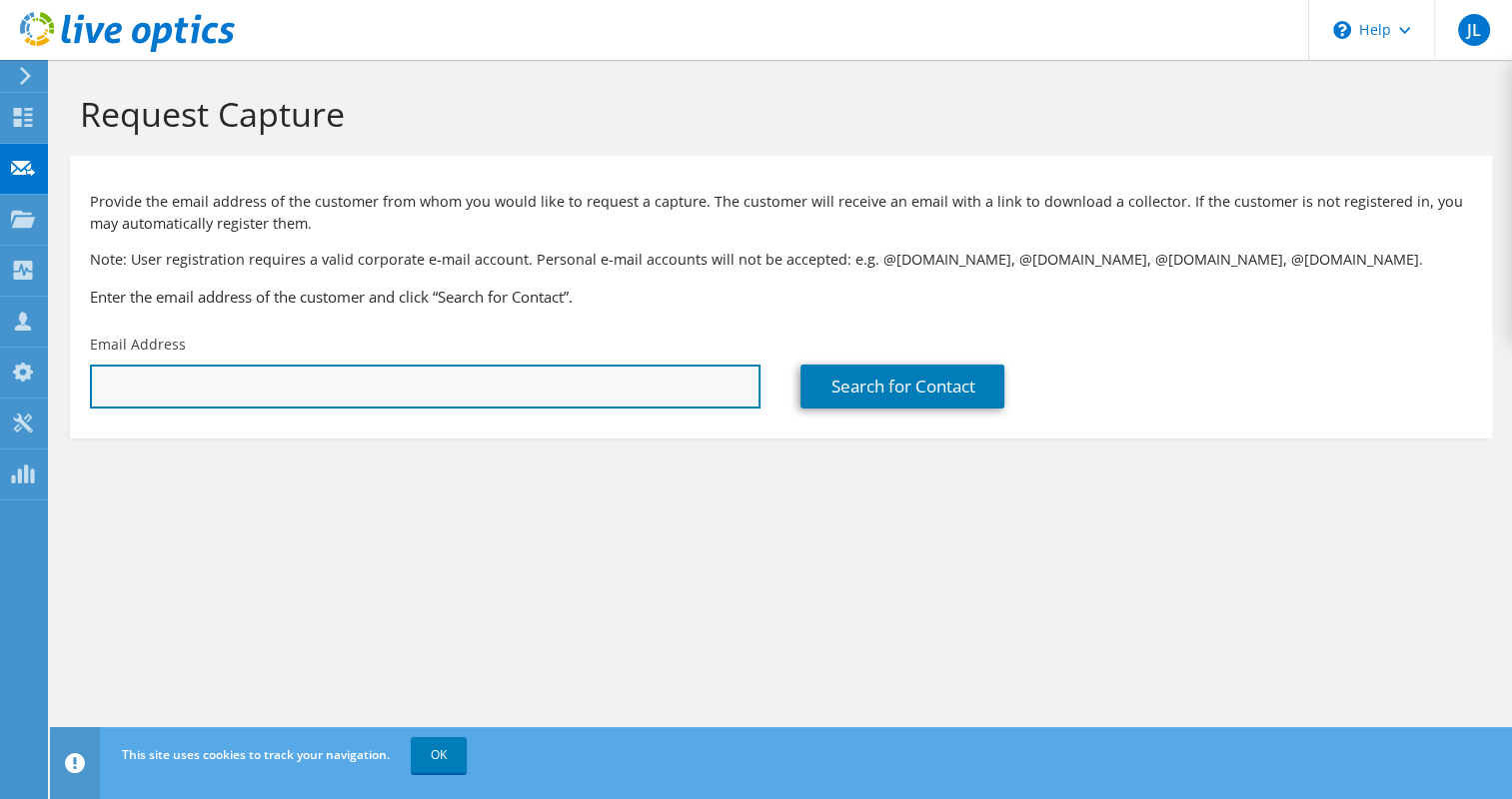 paste on "[PERSON_NAME] <[PERSON_NAME][EMAIL_ADDRESS][PERSON_NAME][DOMAIN_NAME]>" 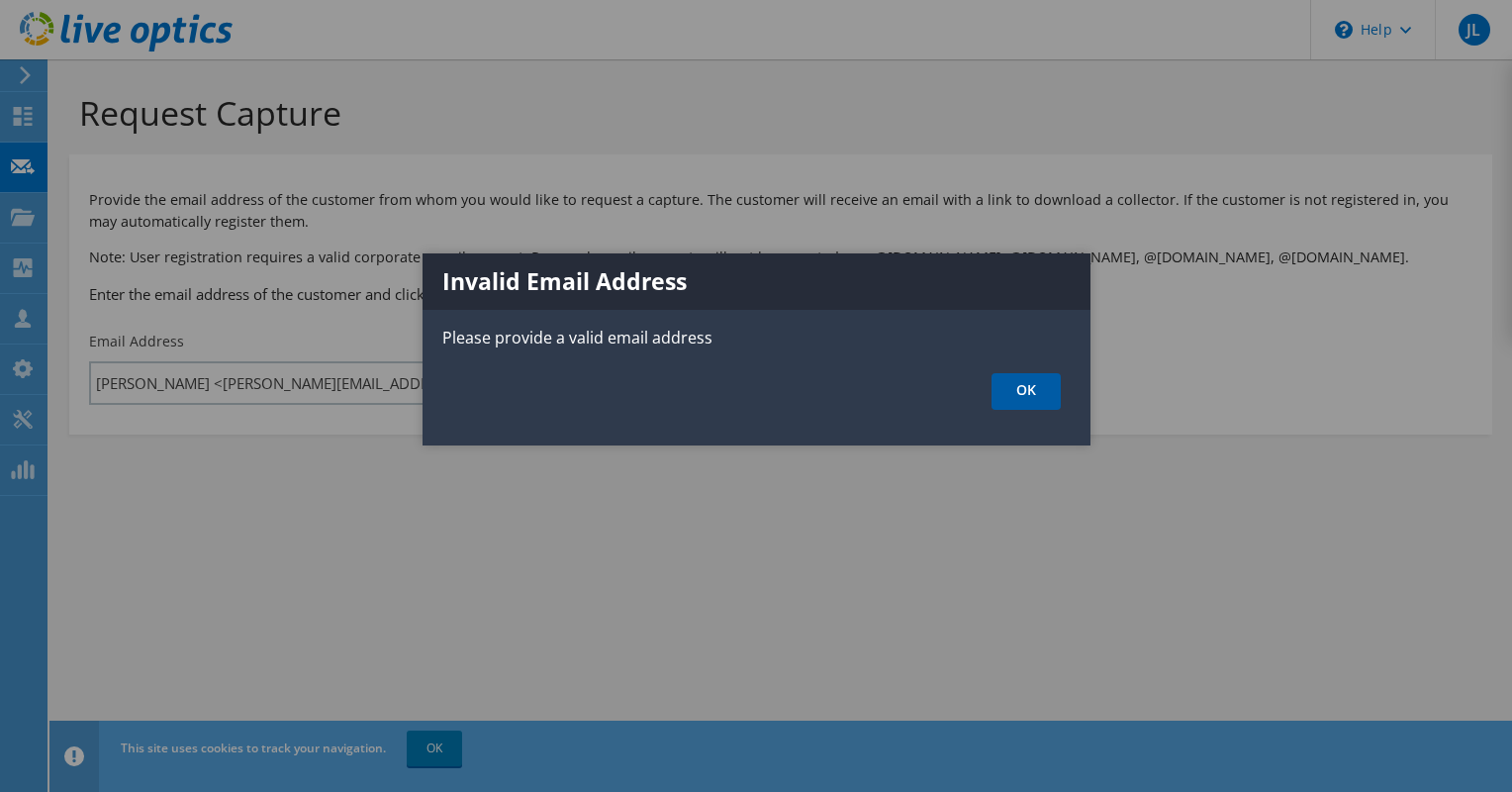 click on "OK" at bounding box center (1026, 391) 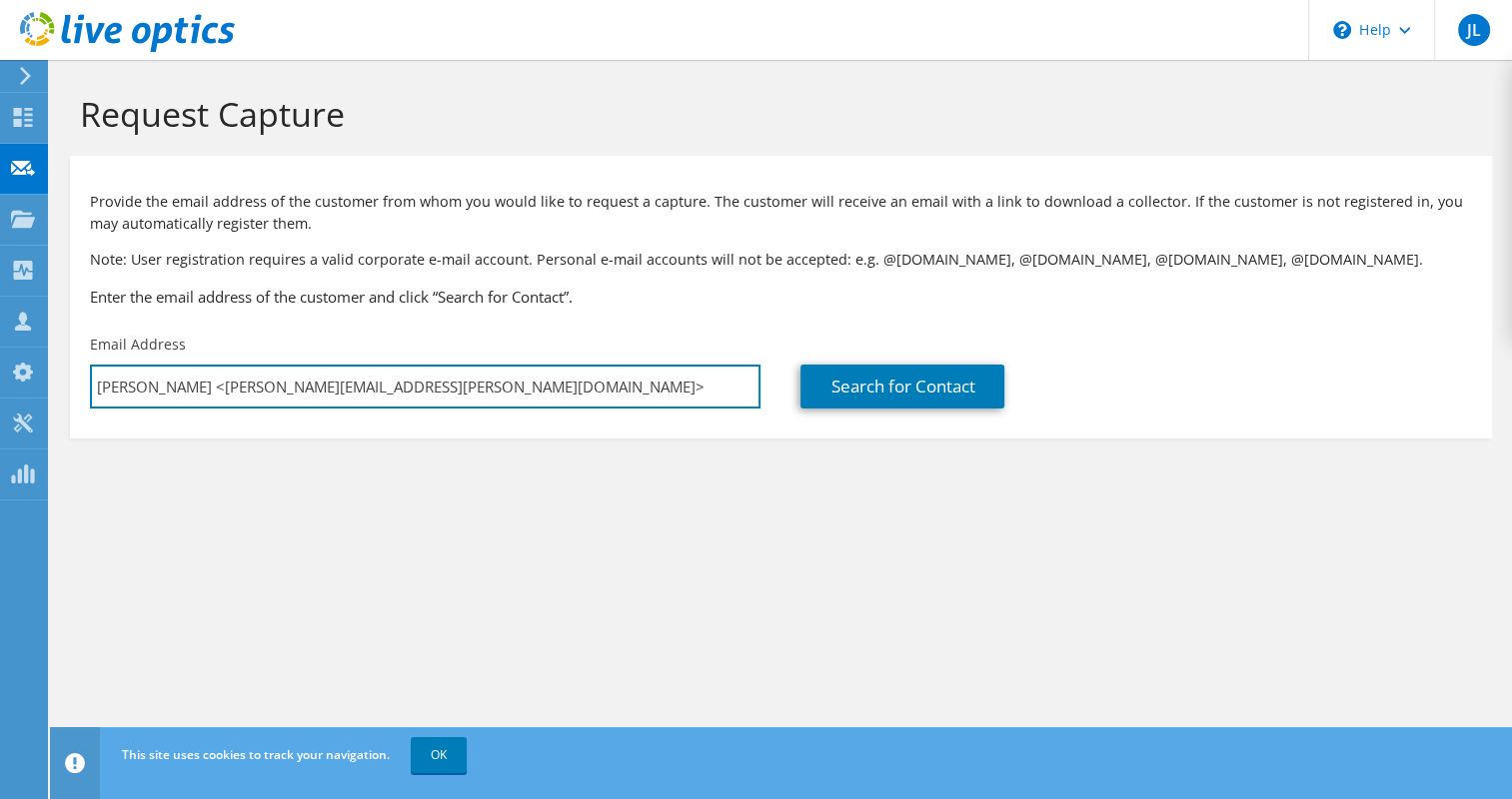 drag, startPoint x: 194, startPoint y: 382, endPoint x: -4, endPoint y: 344, distance: 201.6135 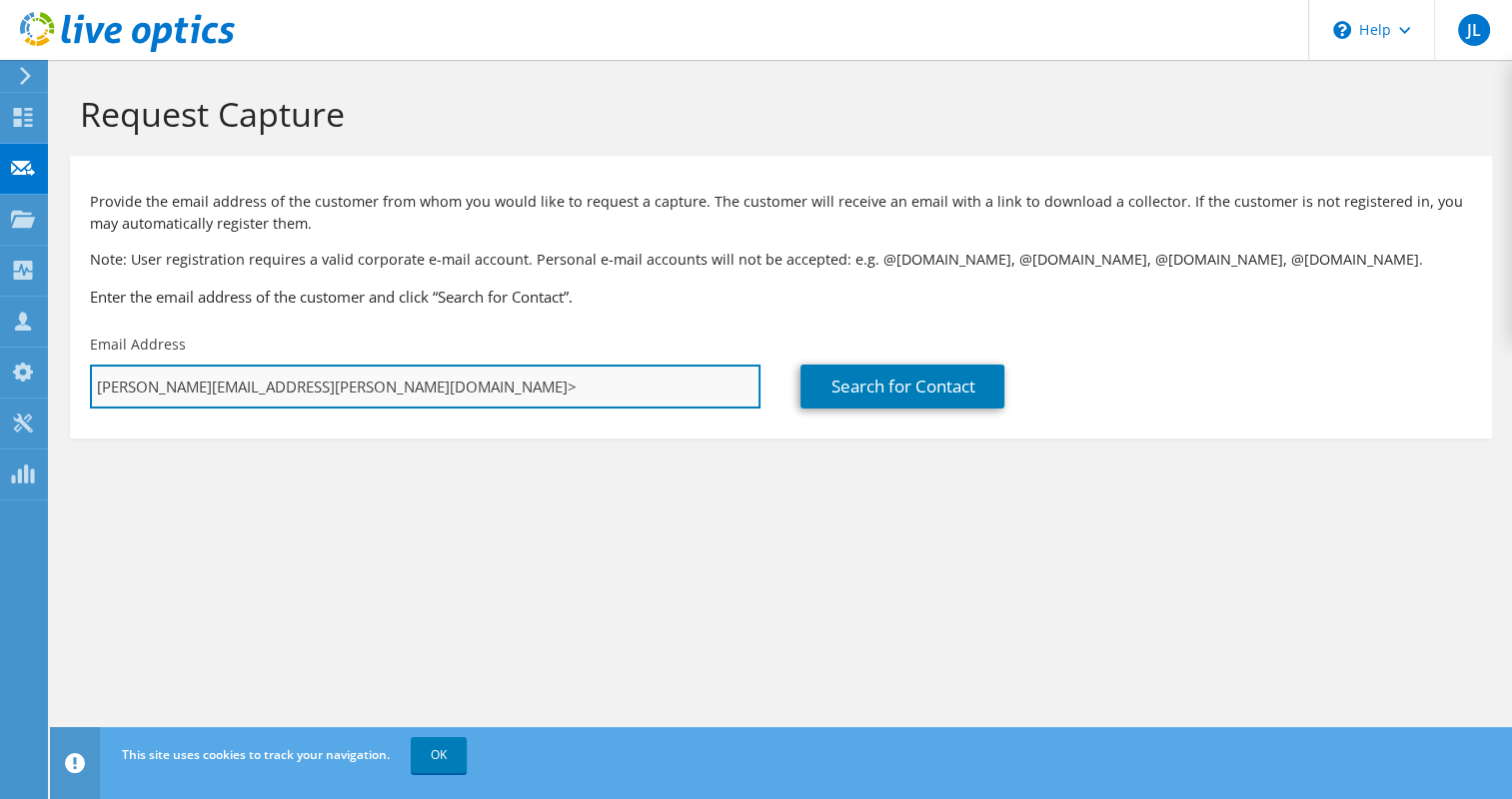 click on "[PERSON_NAME][EMAIL_ADDRESS][PERSON_NAME][DOMAIN_NAME]>" at bounding box center (425, 387) 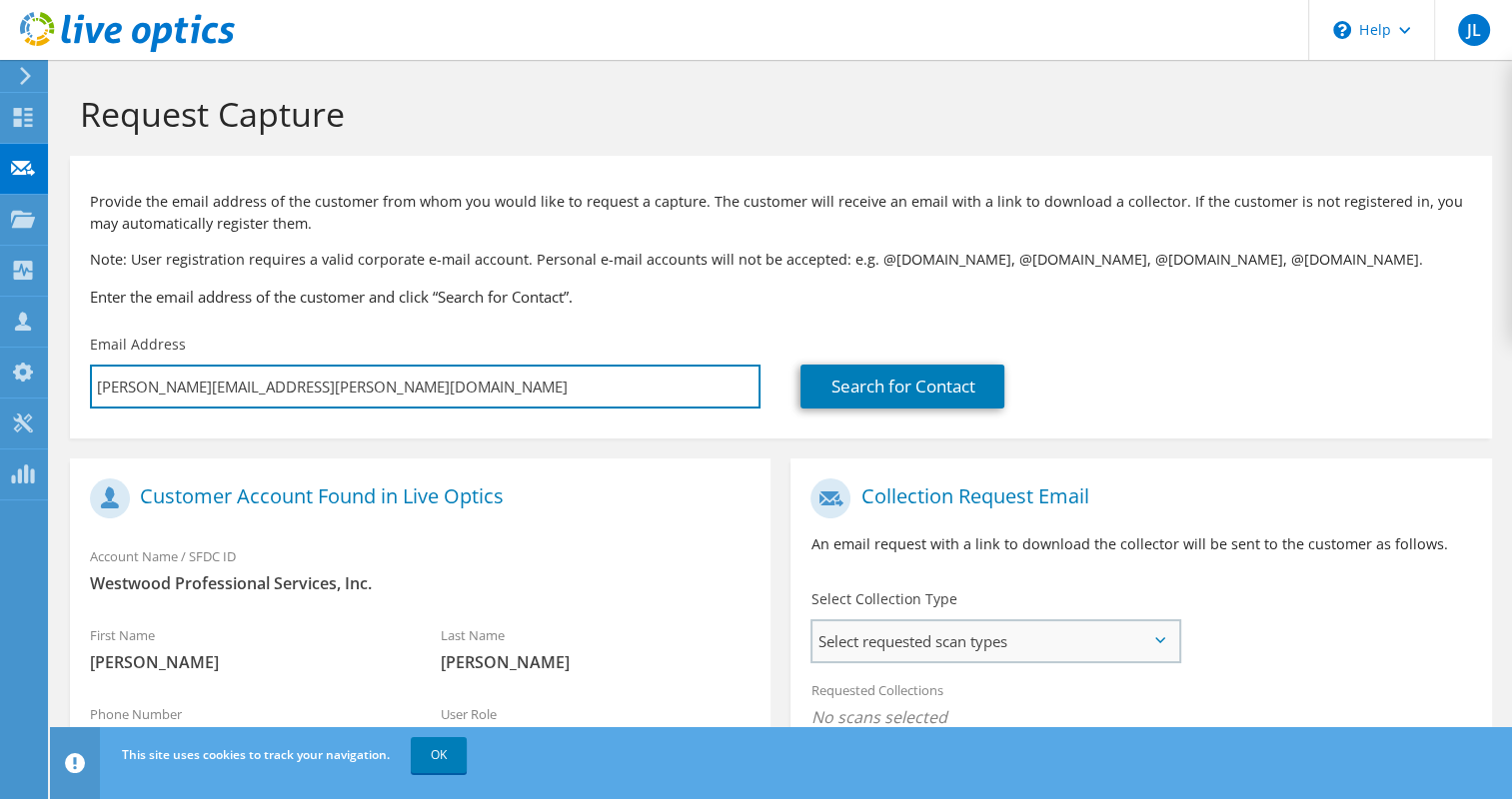 type on "[PERSON_NAME][EMAIL_ADDRESS][PERSON_NAME][DOMAIN_NAME]" 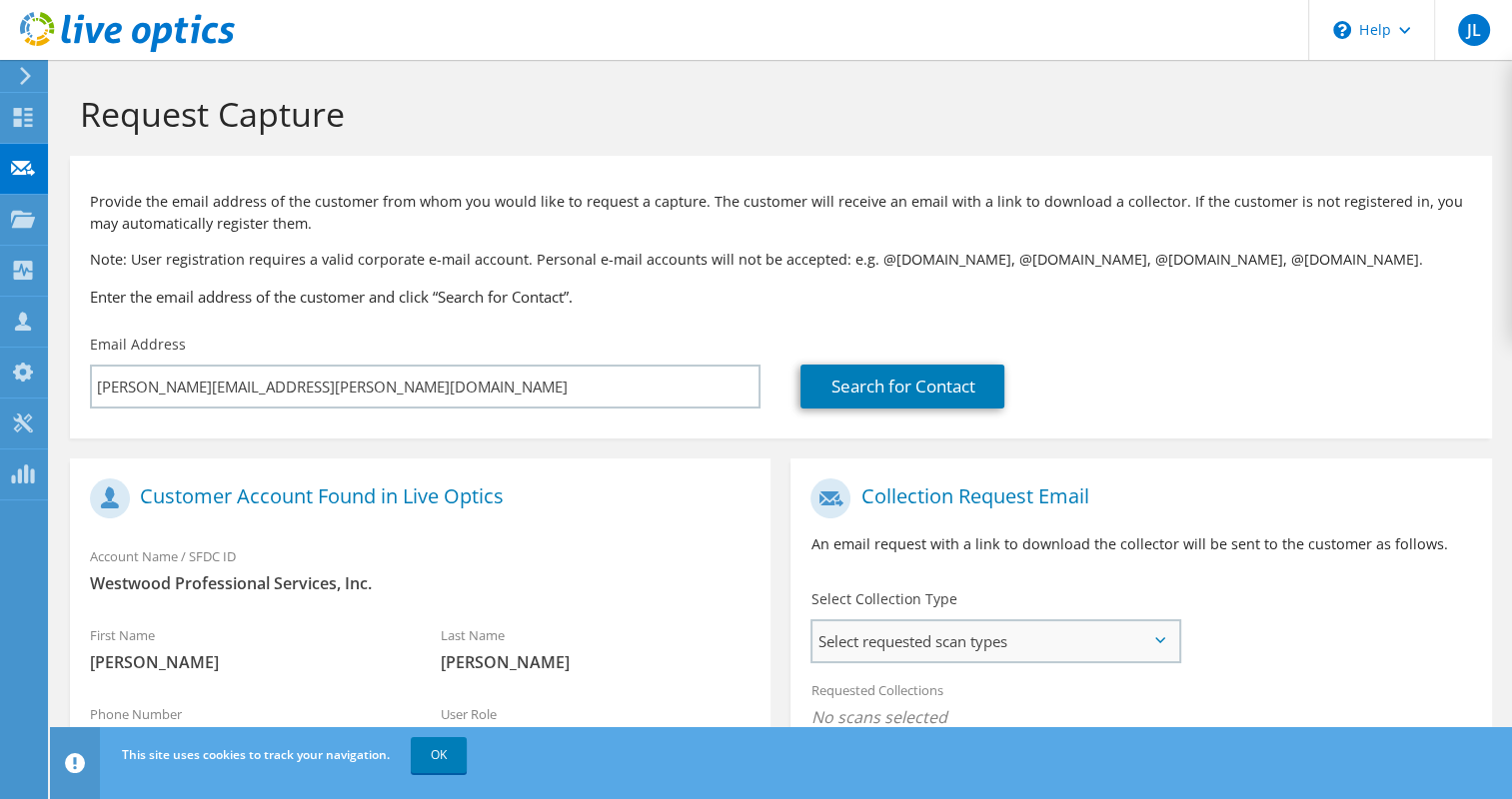 click on "Select requested scan types" at bounding box center [994, 641] 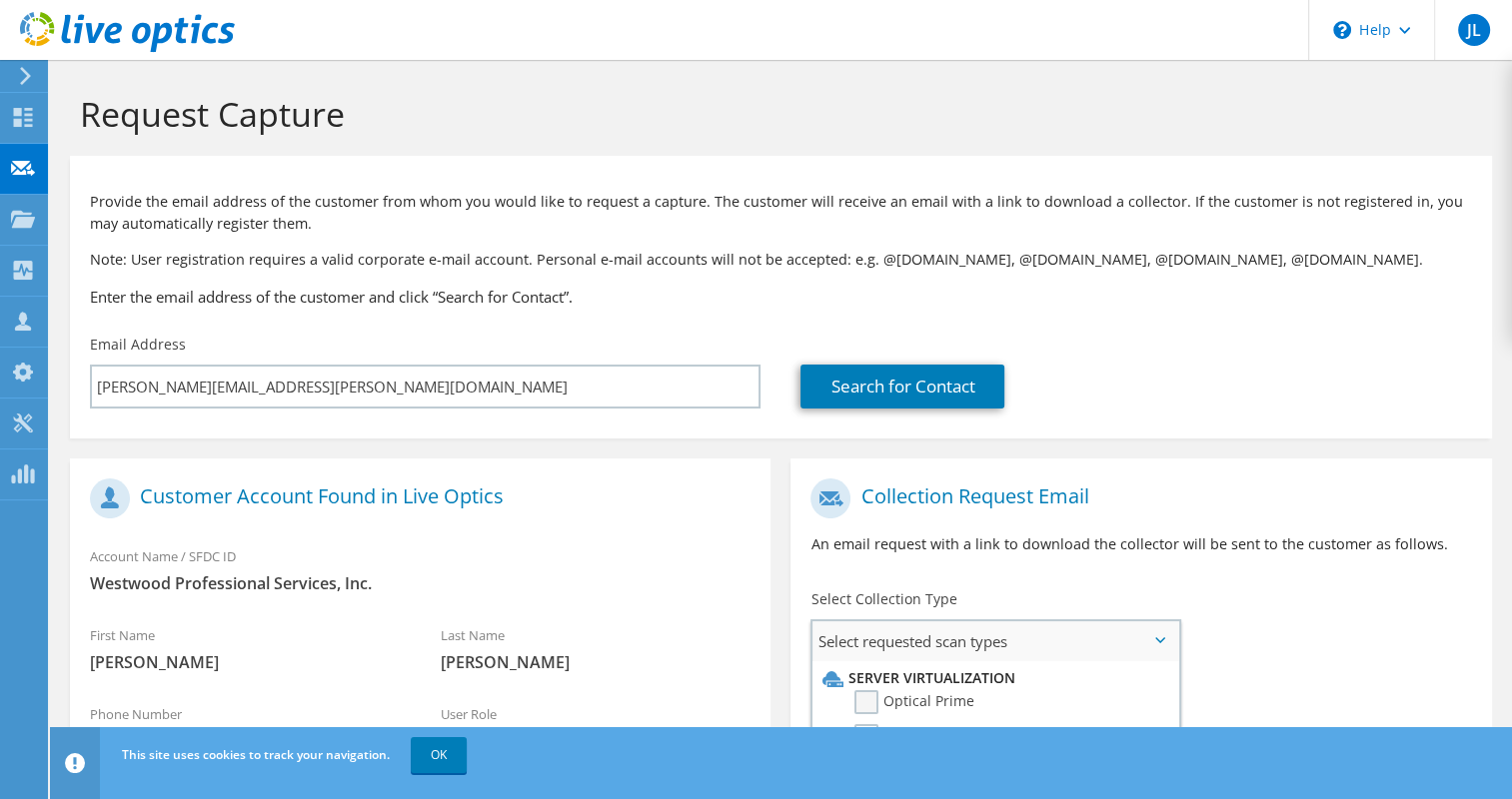 click on "Optical Prime" at bounding box center [914, 702] 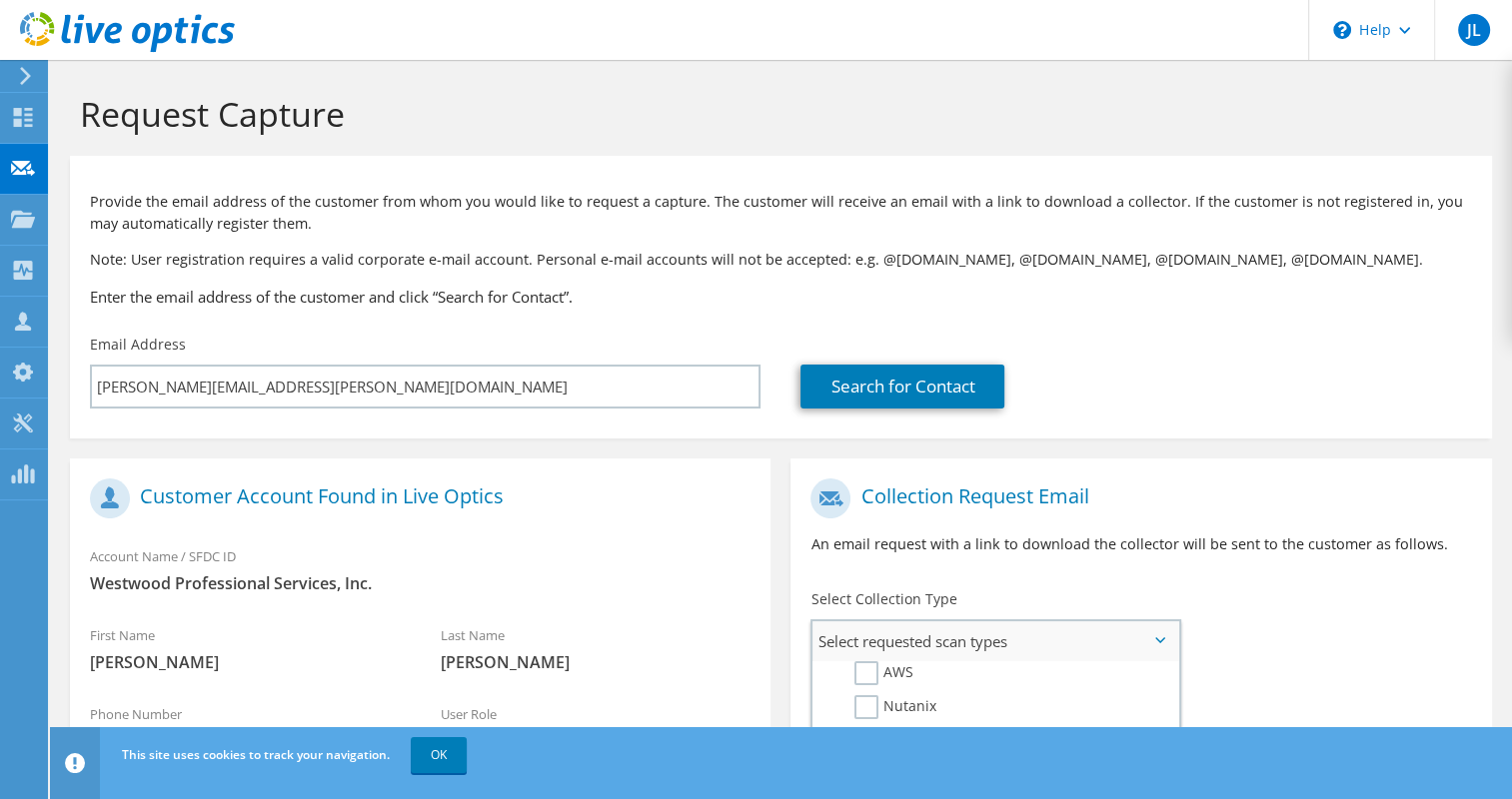 scroll, scrollTop: 0, scrollLeft: 0, axis: both 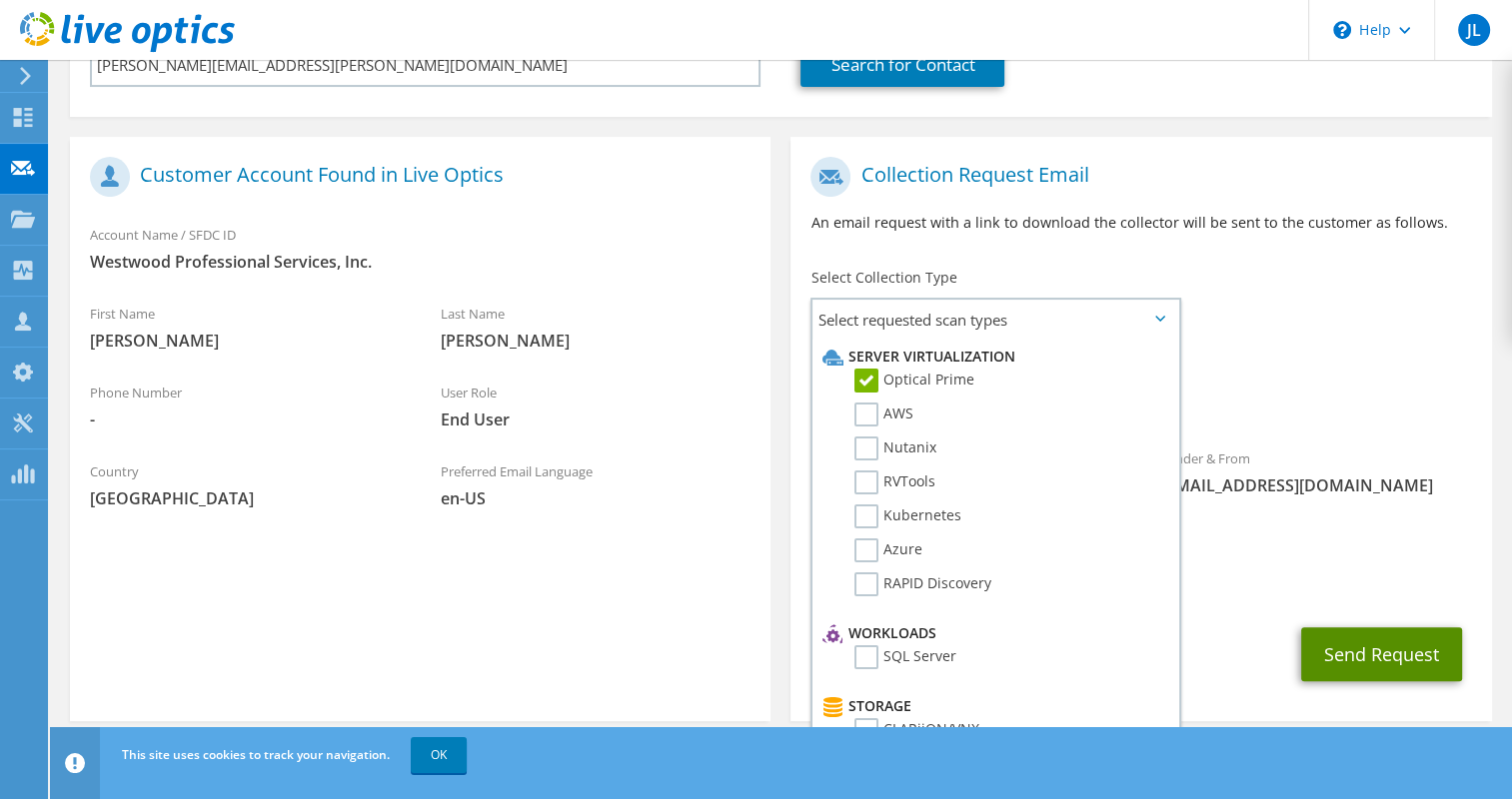 click on "Send Request" at bounding box center (1381, 654) 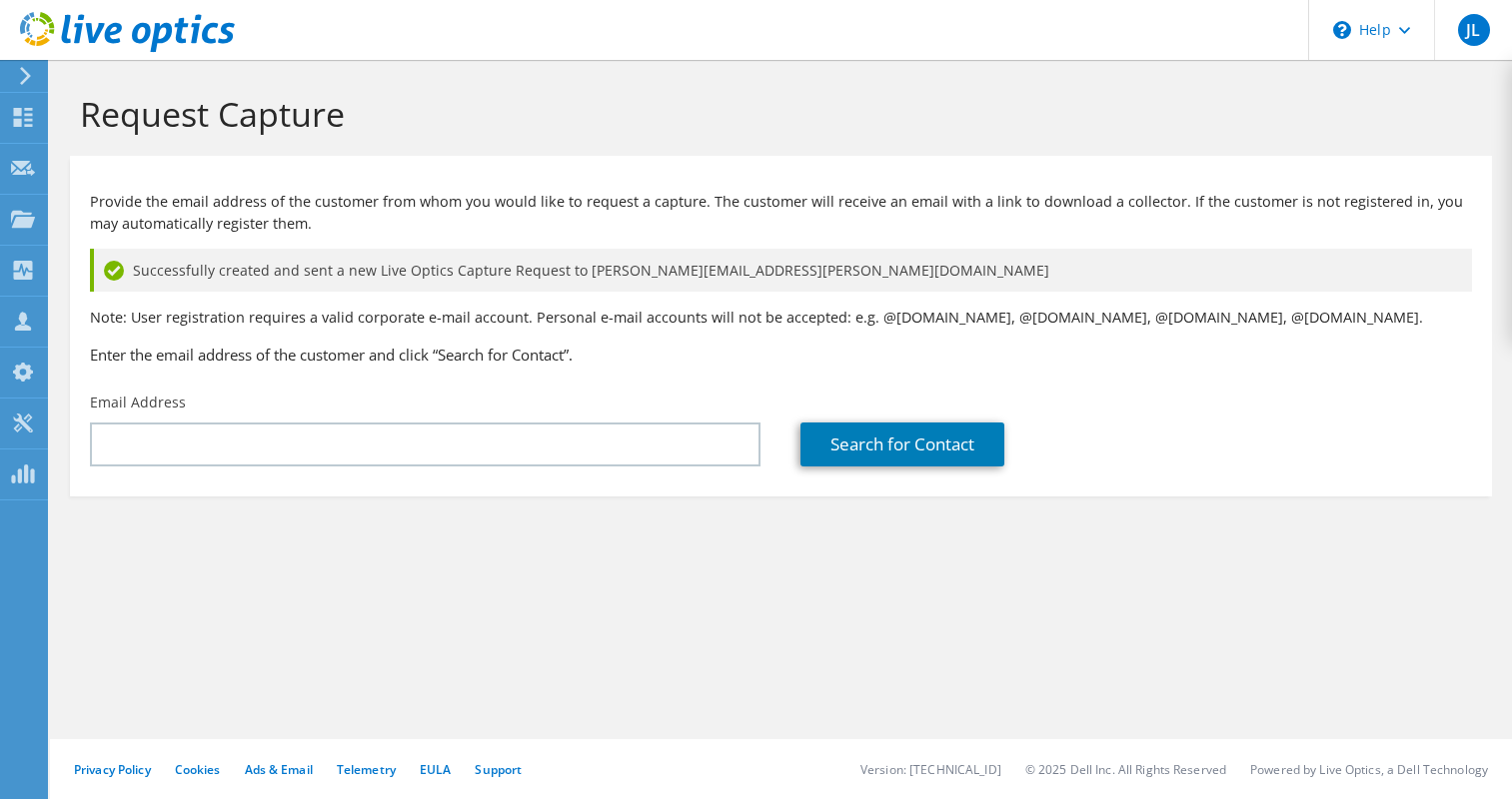 scroll, scrollTop: 0, scrollLeft: 0, axis: both 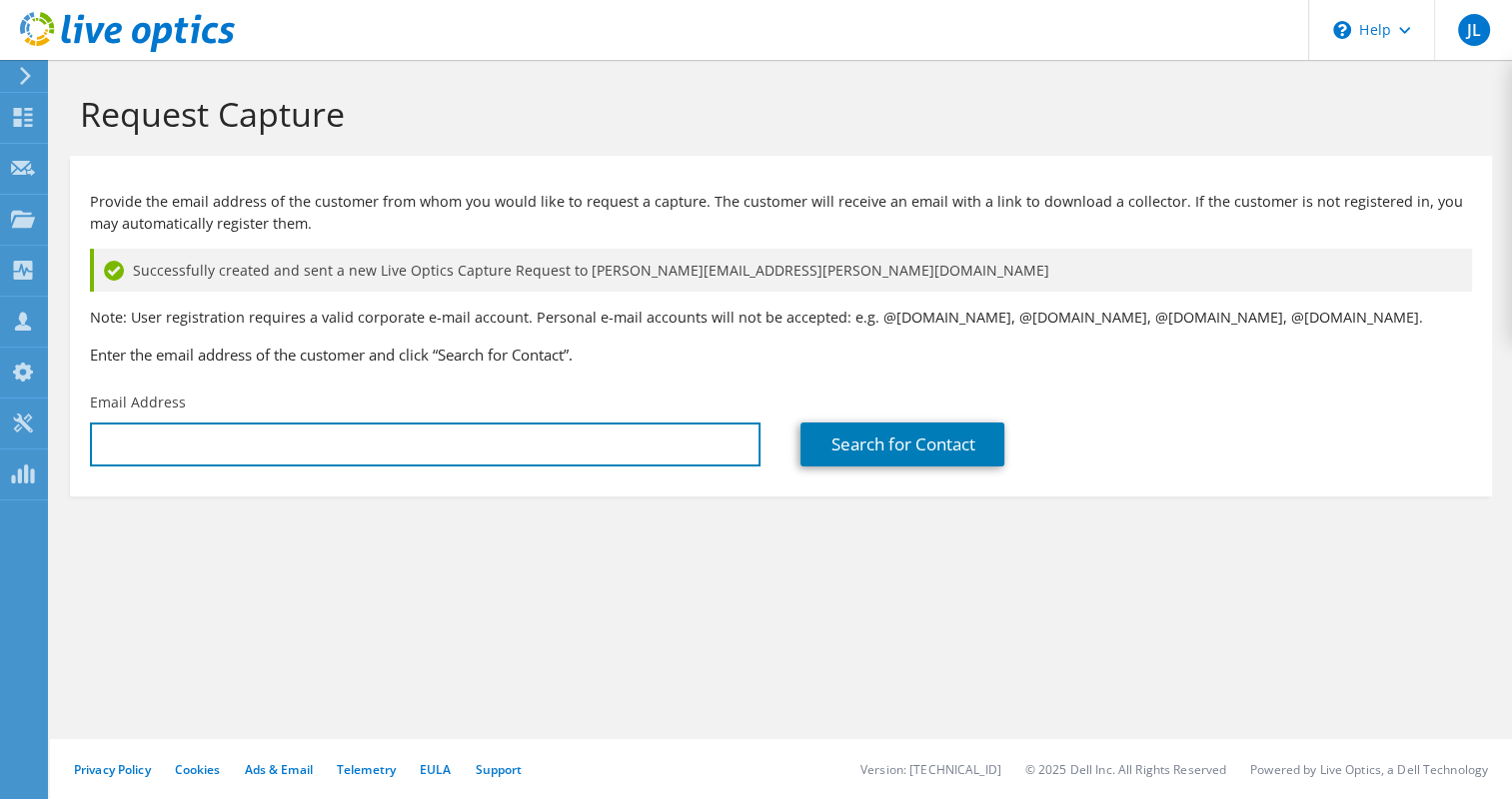 type on "[EMAIL_ADDRESS][DOMAIN_NAME]" 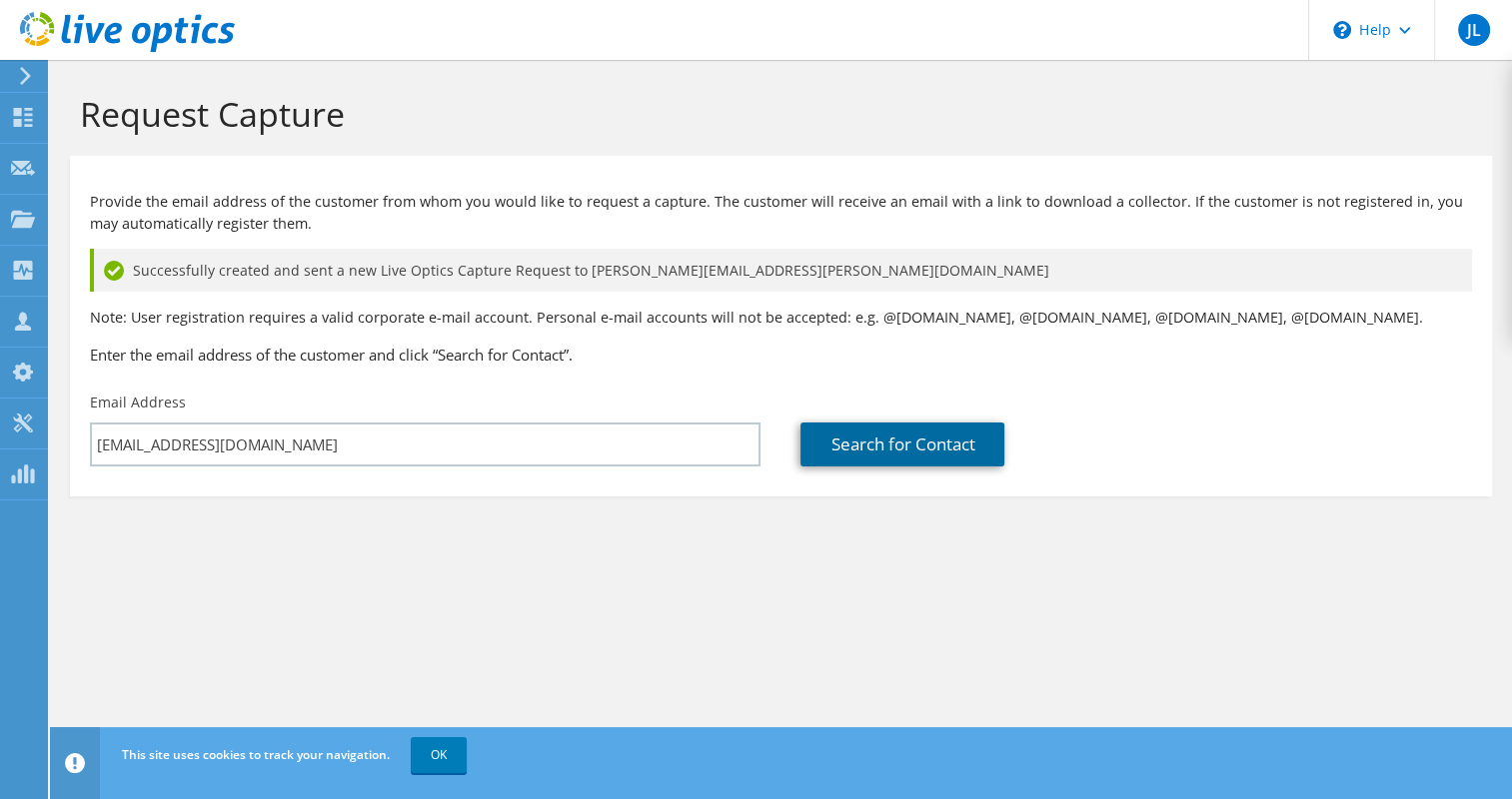 click on "Search for Contact" at bounding box center [902, 444] 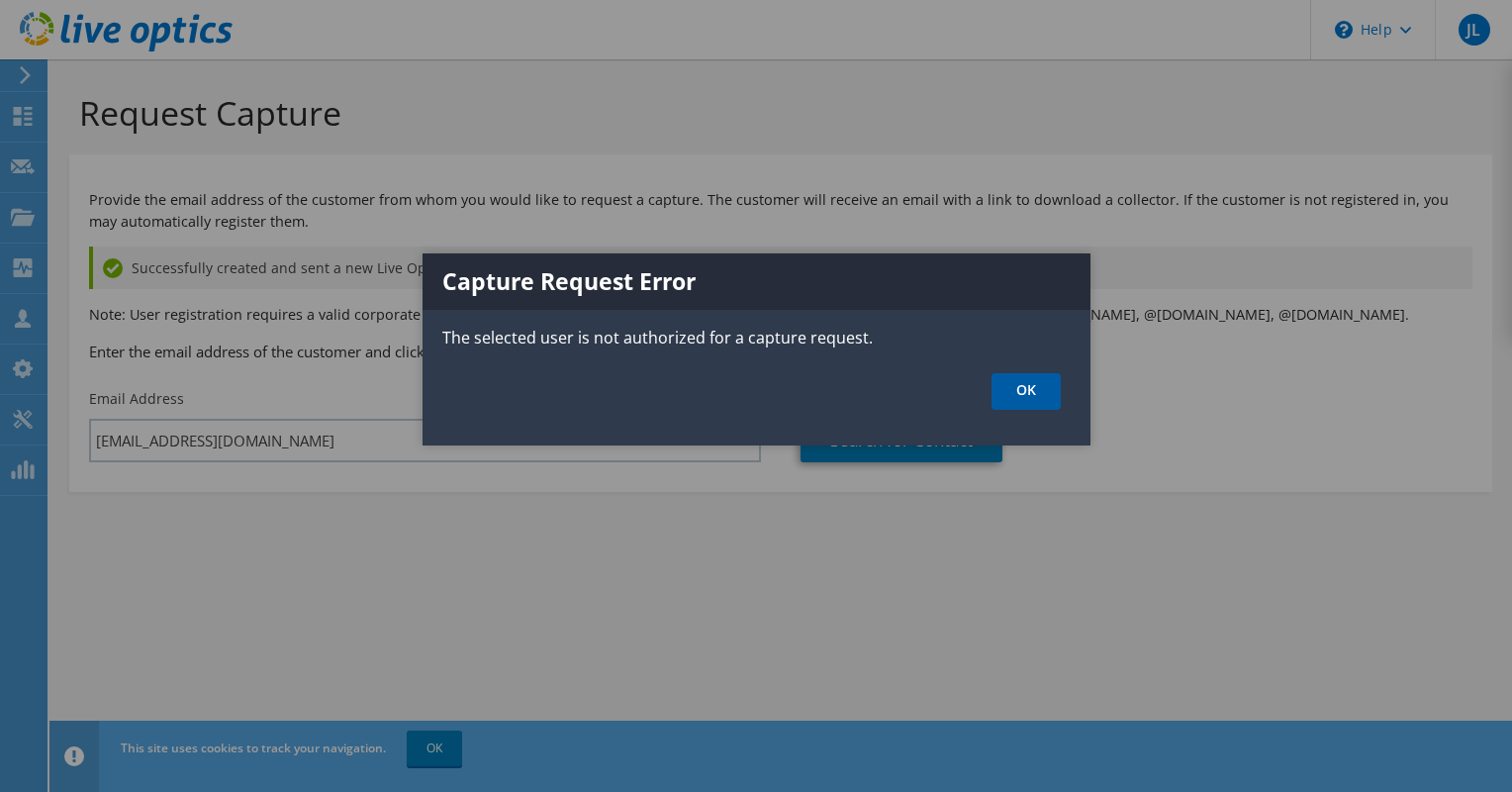 click on "OK" at bounding box center [1026, 391] 